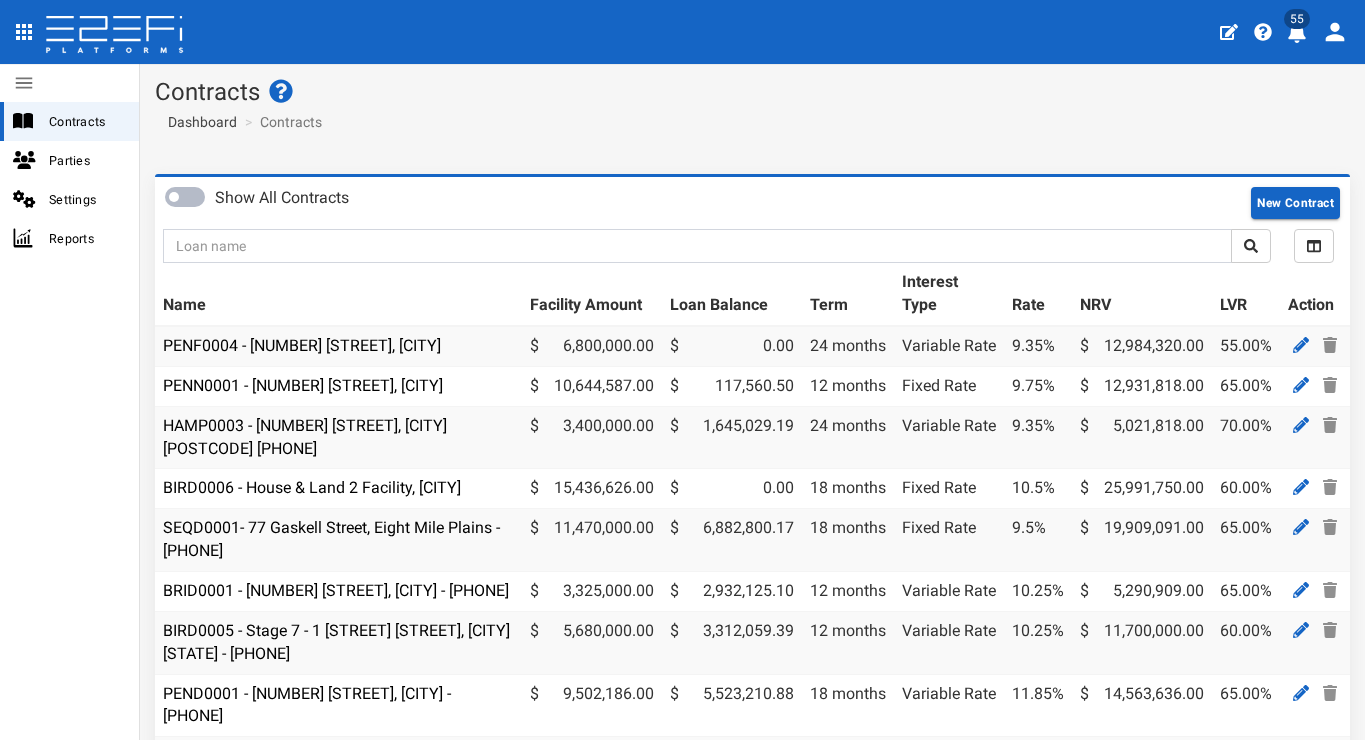 scroll, scrollTop: 0, scrollLeft: 0, axis: both 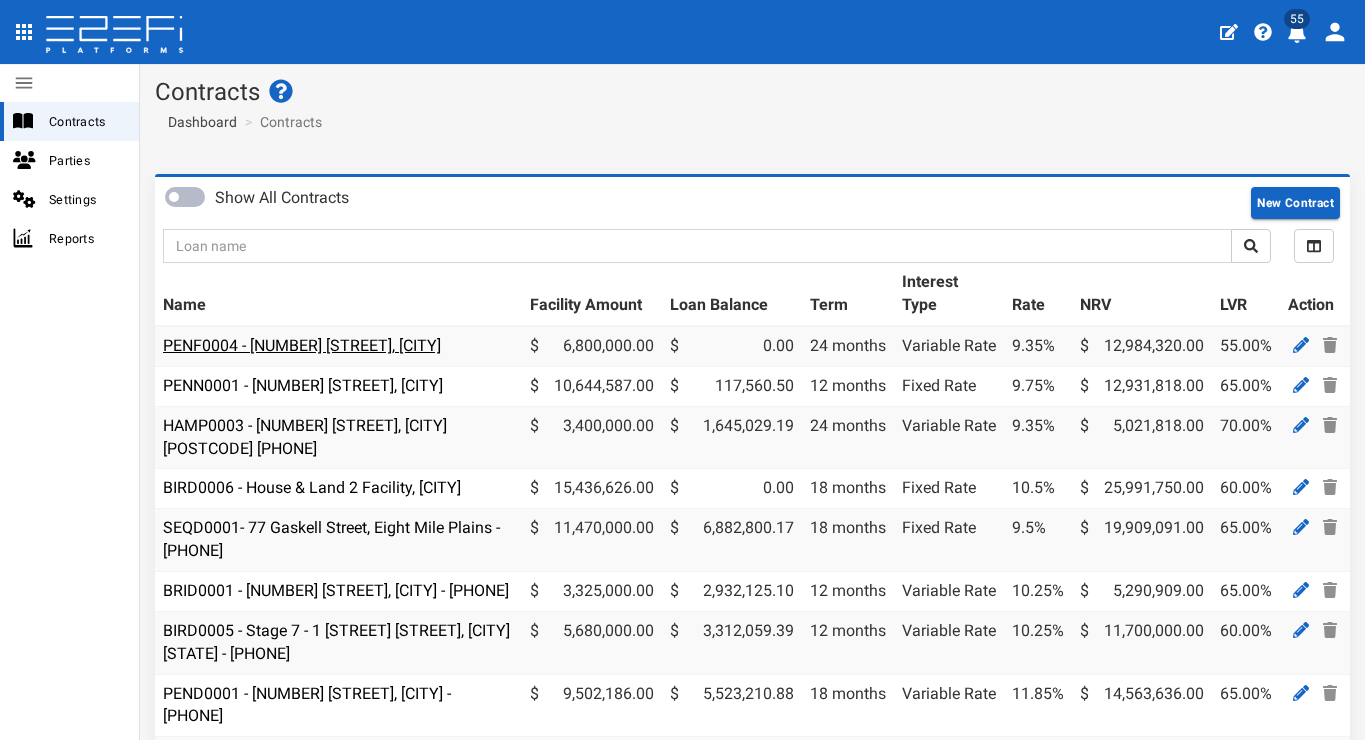 click on "PENF0004 - 85 Kraft Road, Pallara" at bounding box center [302, 345] 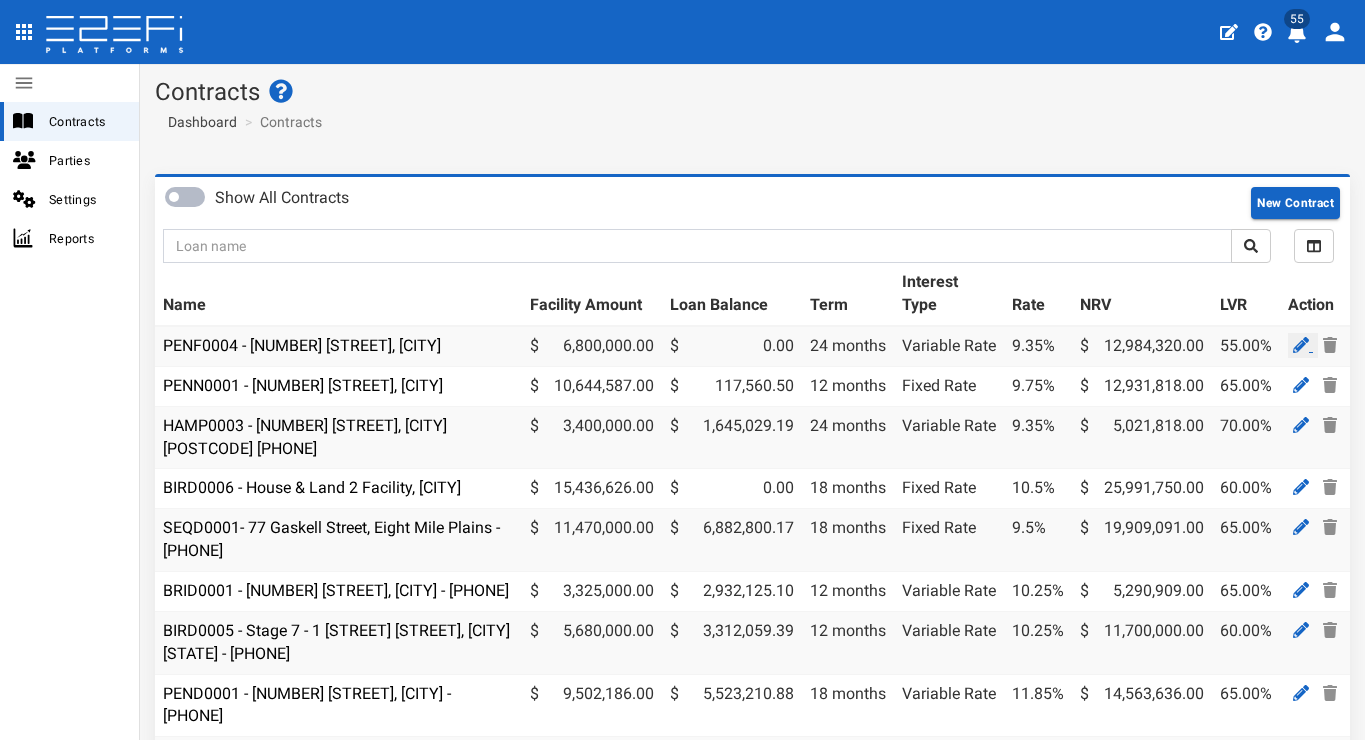 click at bounding box center (1301, 345) 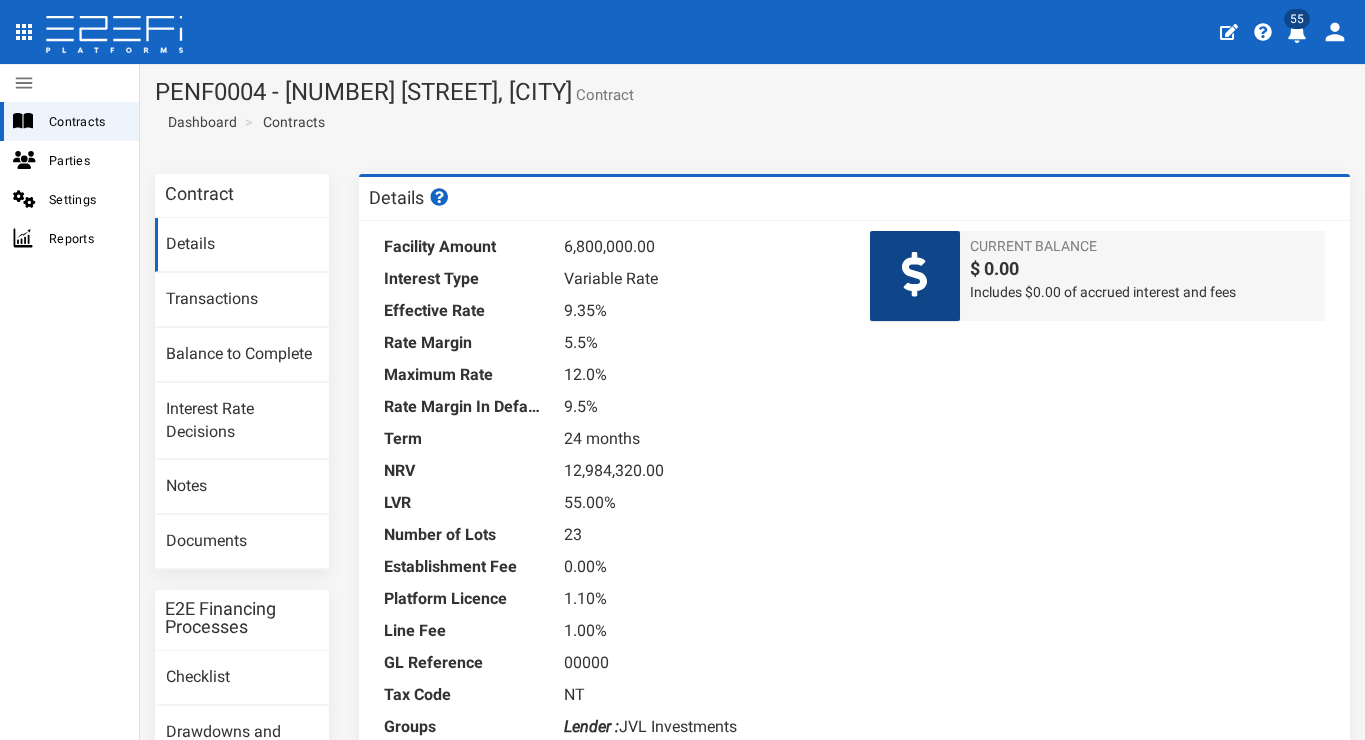 scroll, scrollTop: 0, scrollLeft: 0, axis: both 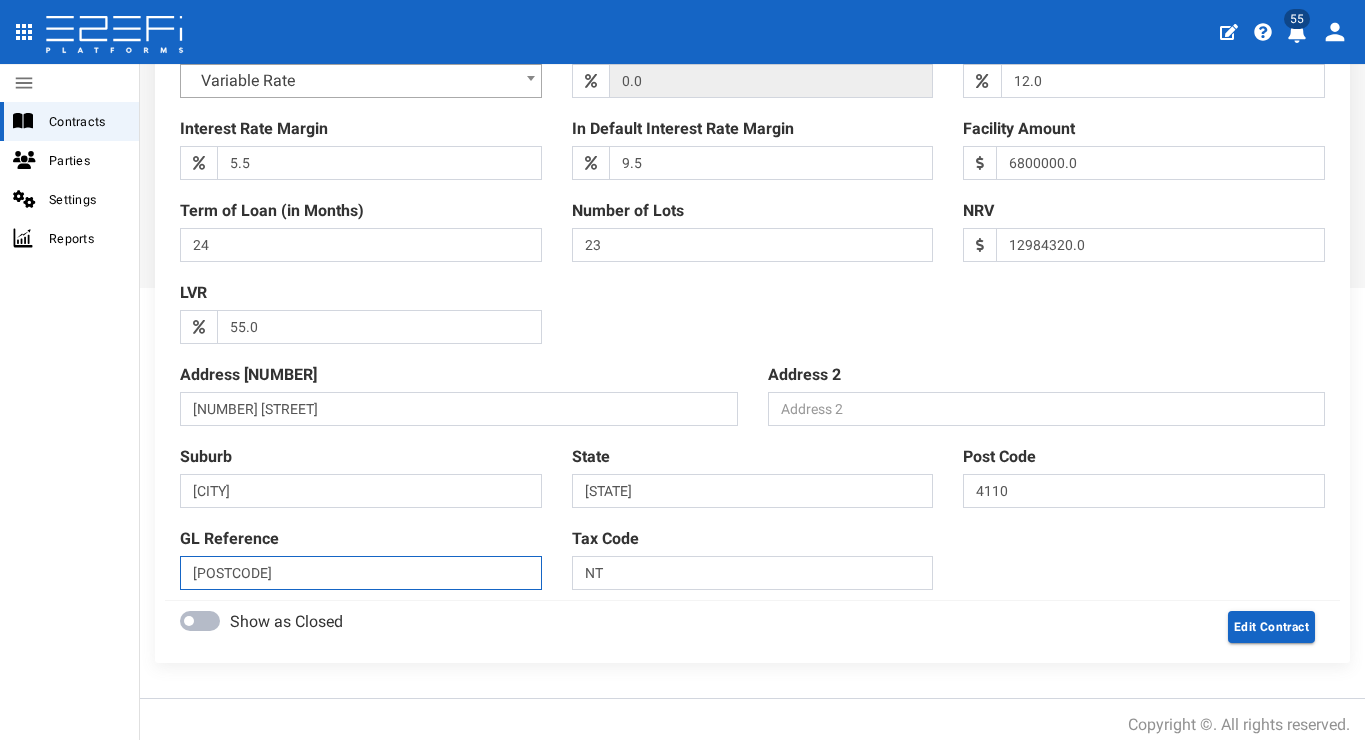 drag, startPoint x: 362, startPoint y: 562, endPoint x: 133, endPoint y: 556, distance: 229.07858 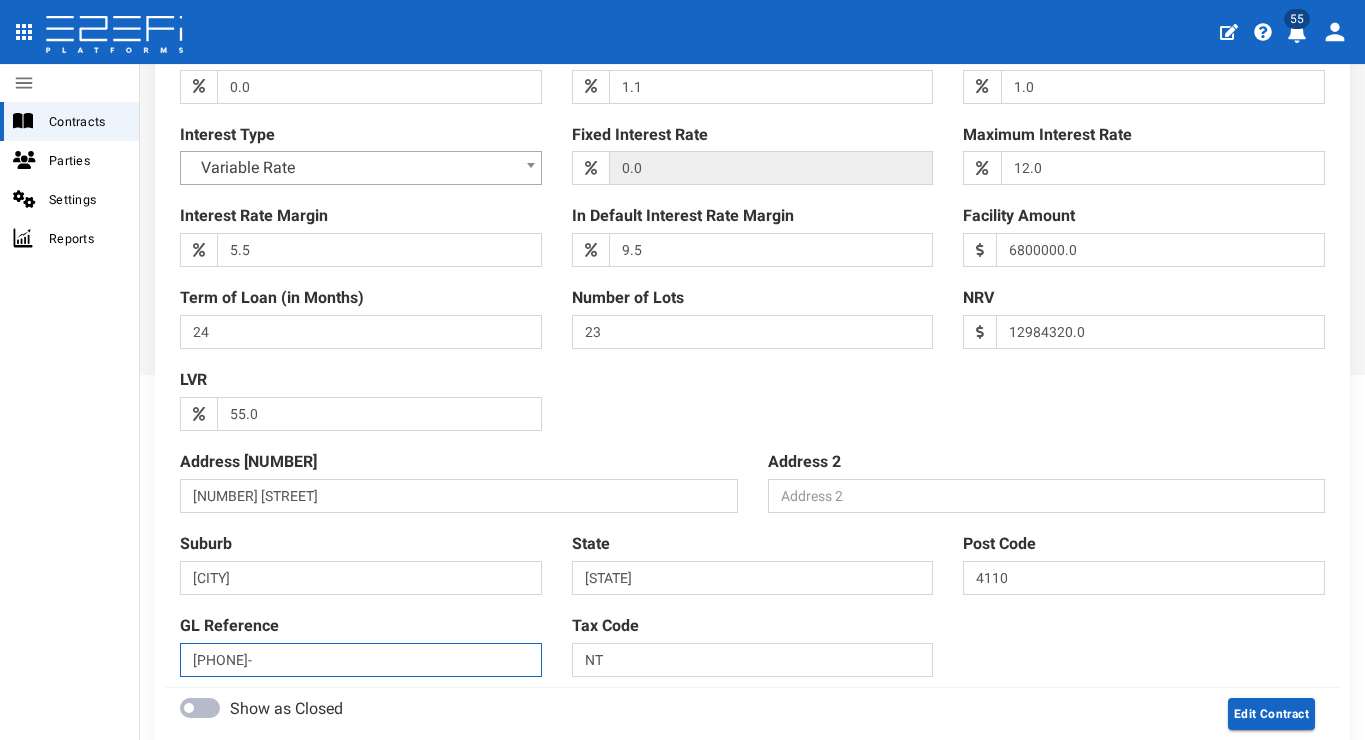 scroll, scrollTop: 516, scrollLeft: 0, axis: vertical 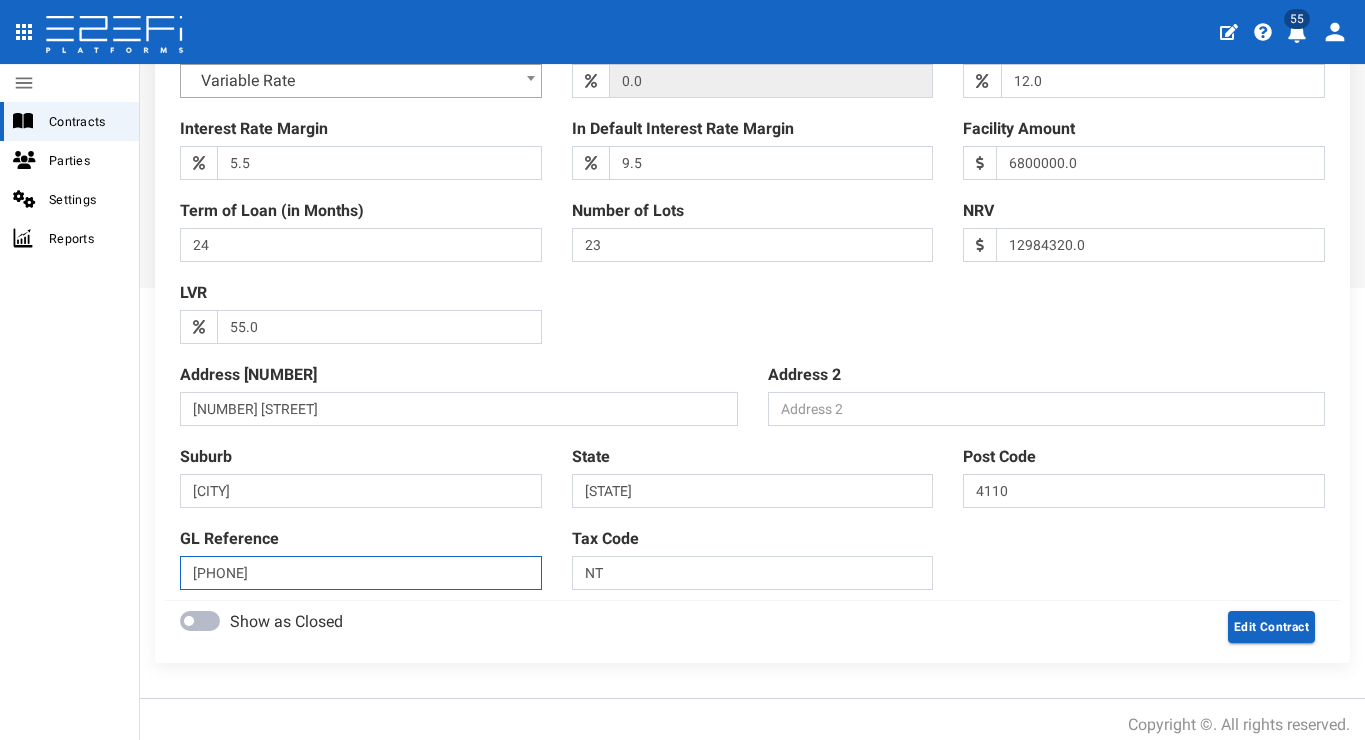 type on "693-1188" 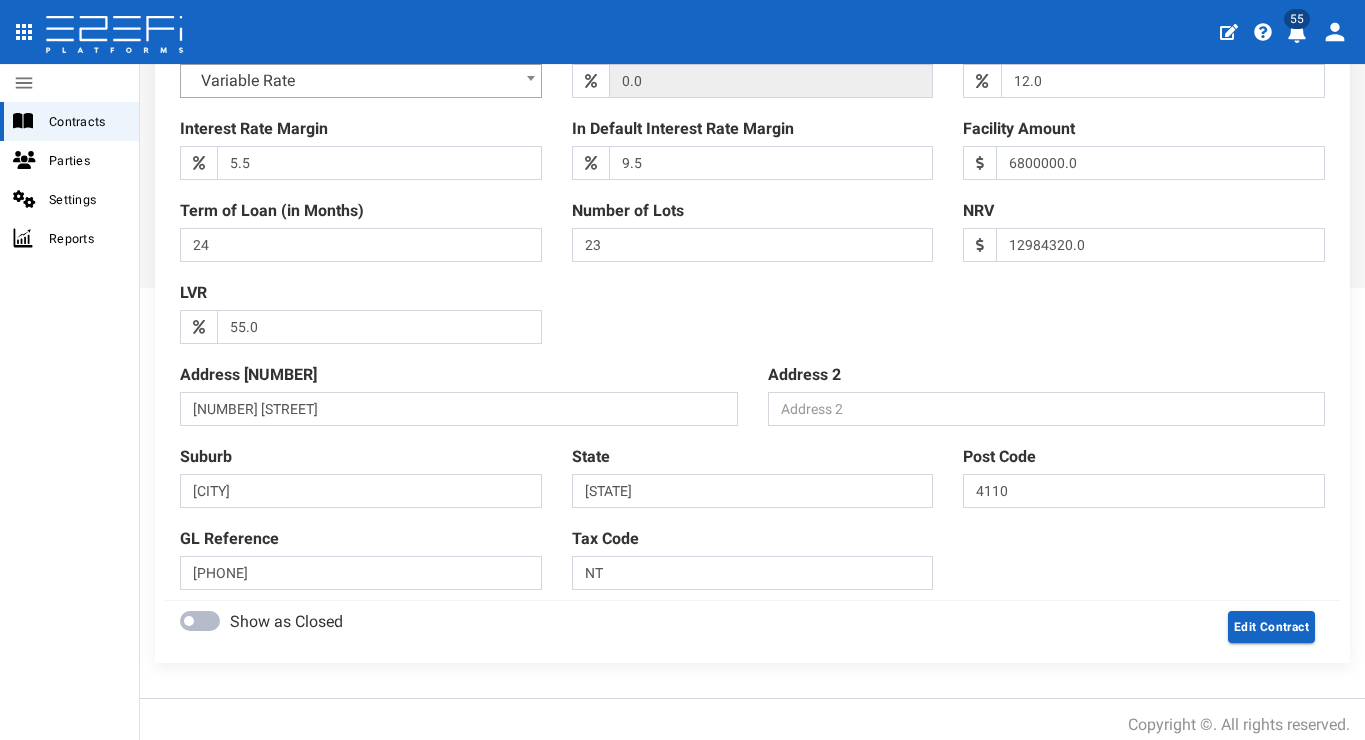 click on "Edit Contract" at bounding box center [1042, 627] 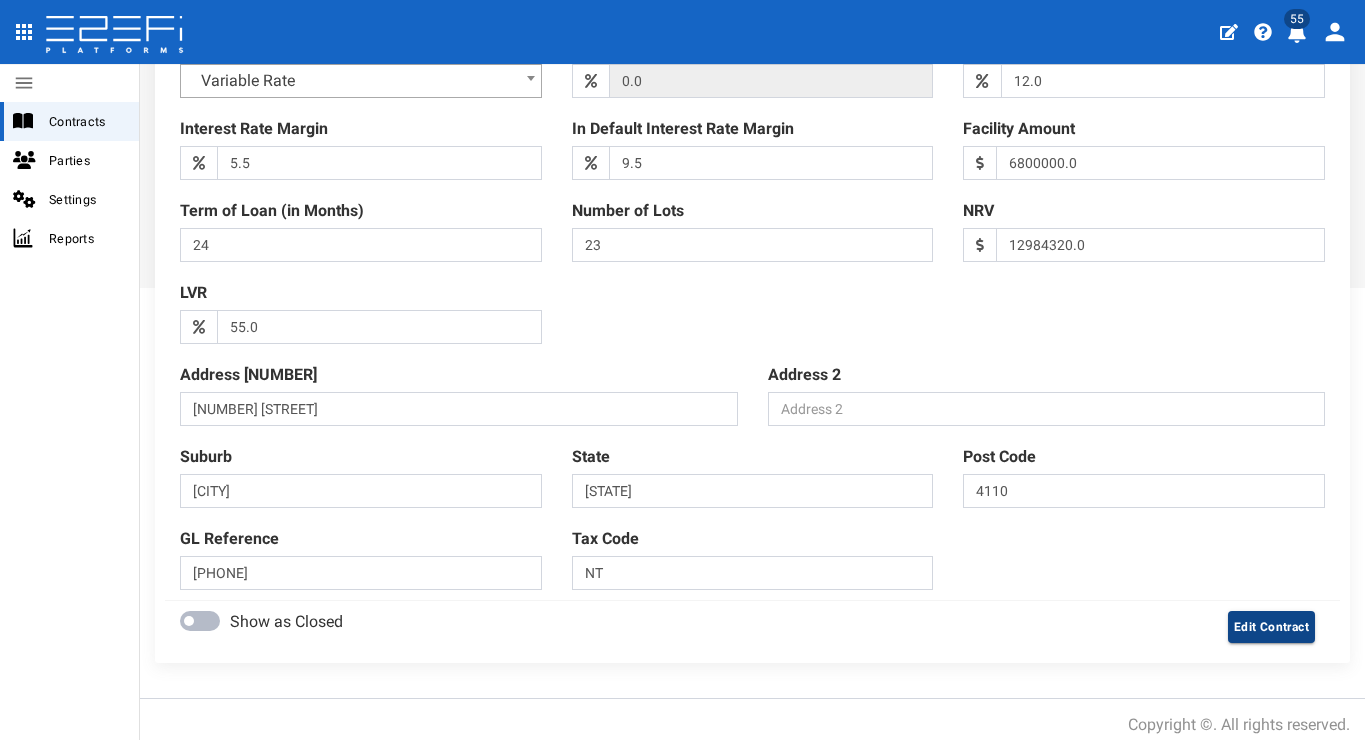 click on "Edit Contract" at bounding box center [1271, 627] 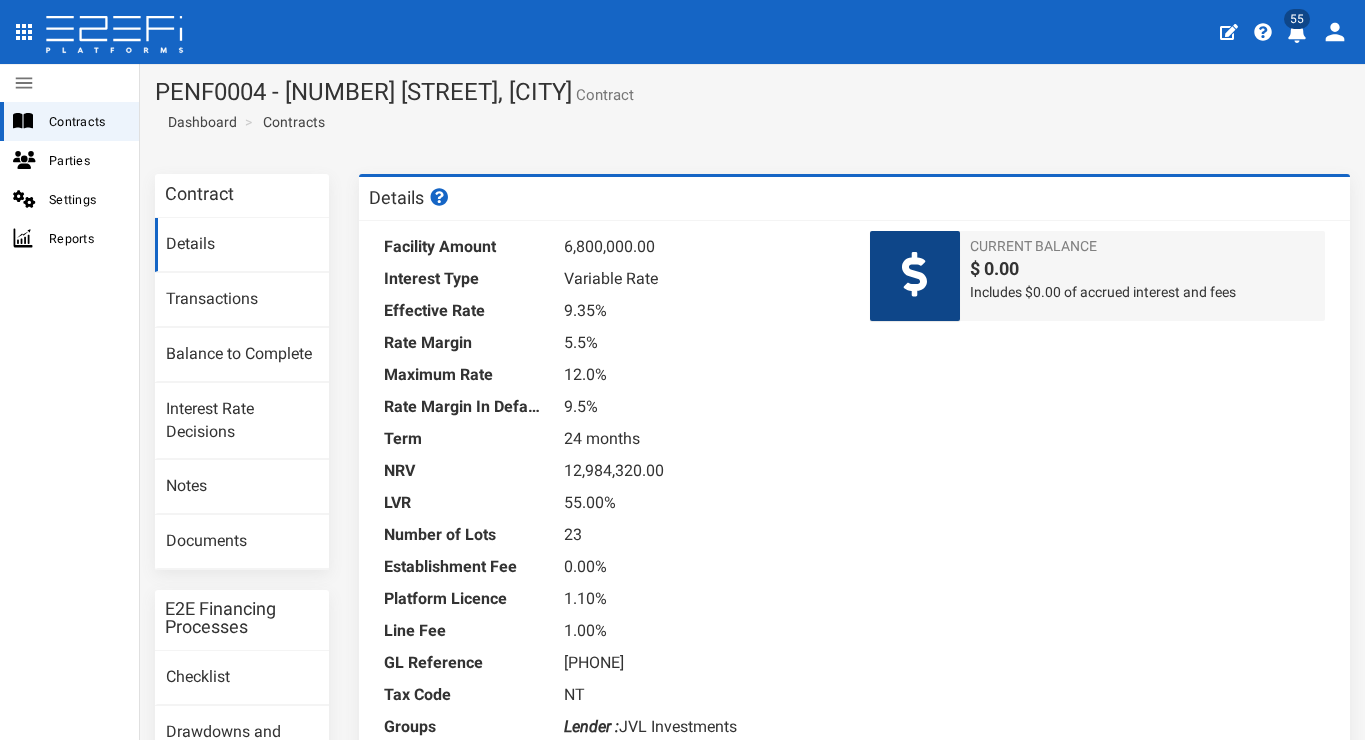 scroll, scrollTop: 0, scrollLeft: 0, axis: both 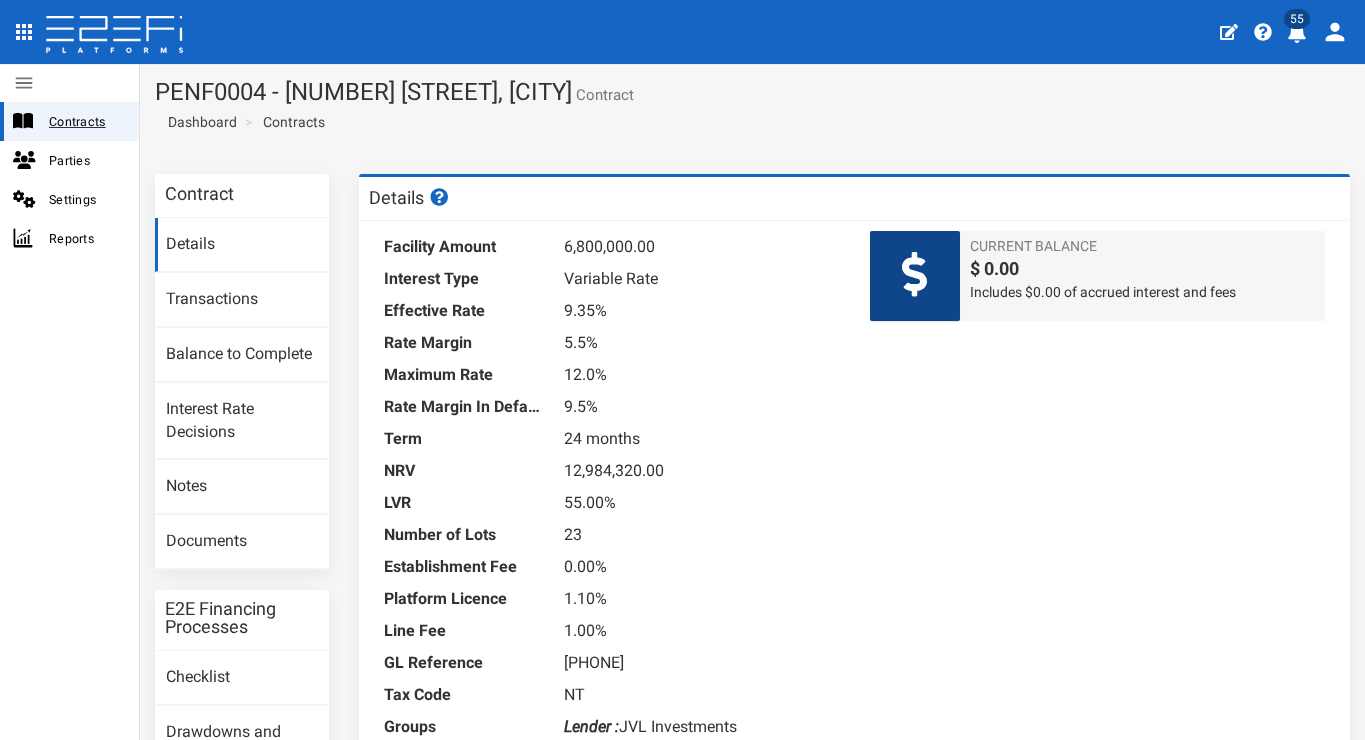 click on "Contracts" at bounding box center (86, 121) 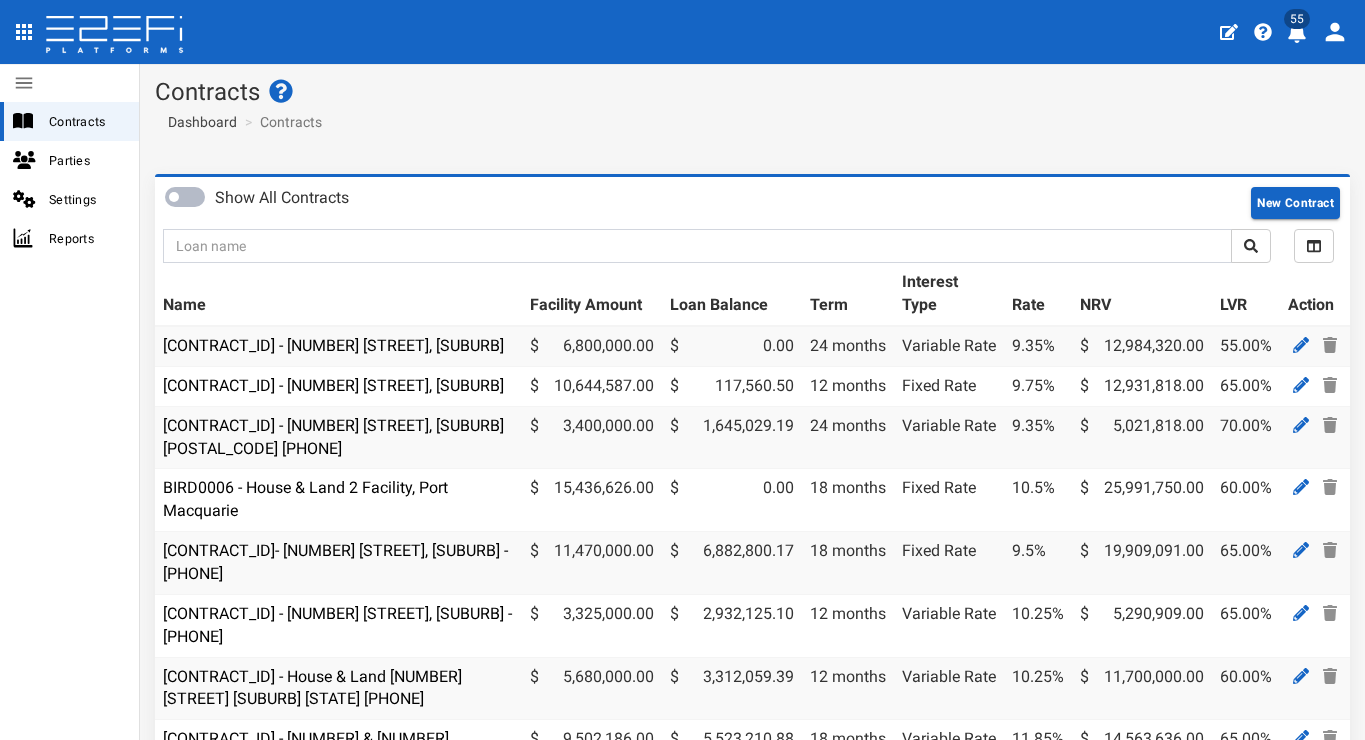 scroll, scrollTop: 0, scrollLeft: 0, axis: both 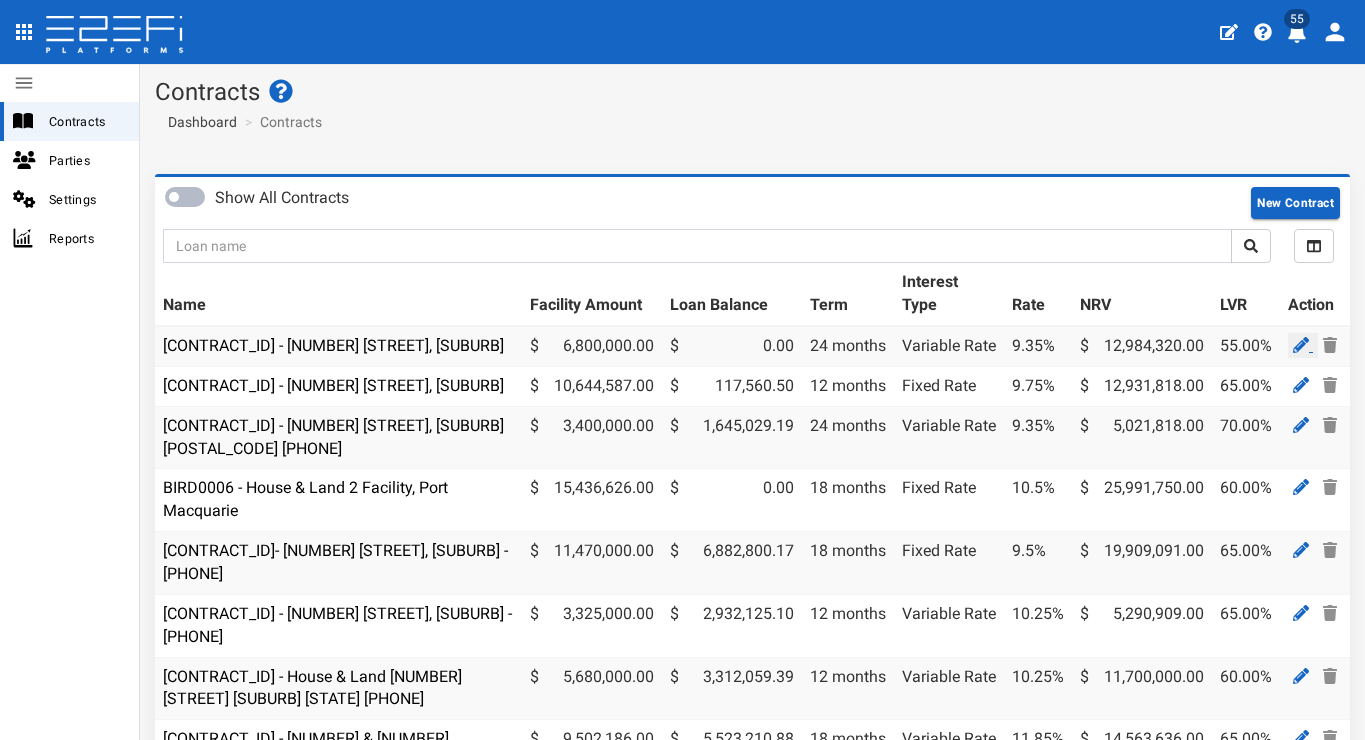 click at bounding box center [1301, 345] 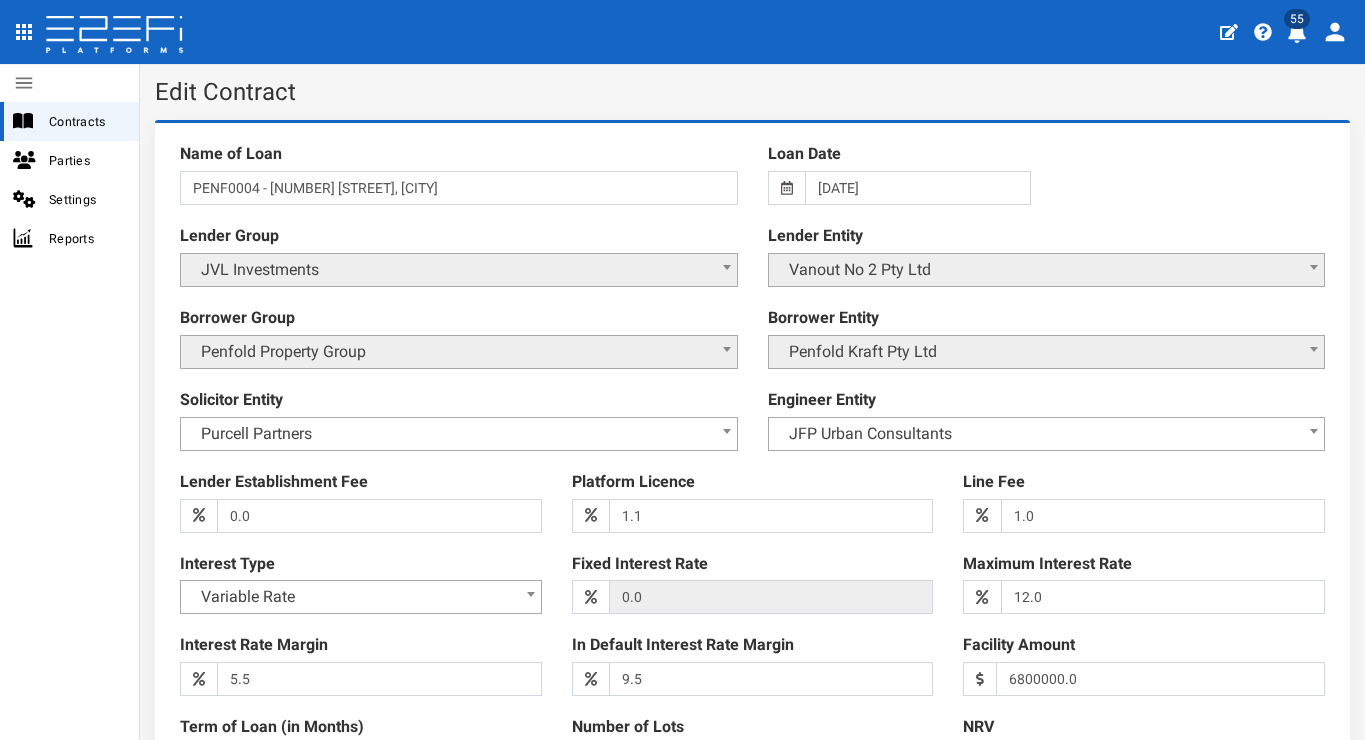 scroll, scrollTop: 0, scrollLeft: 0, axis: both 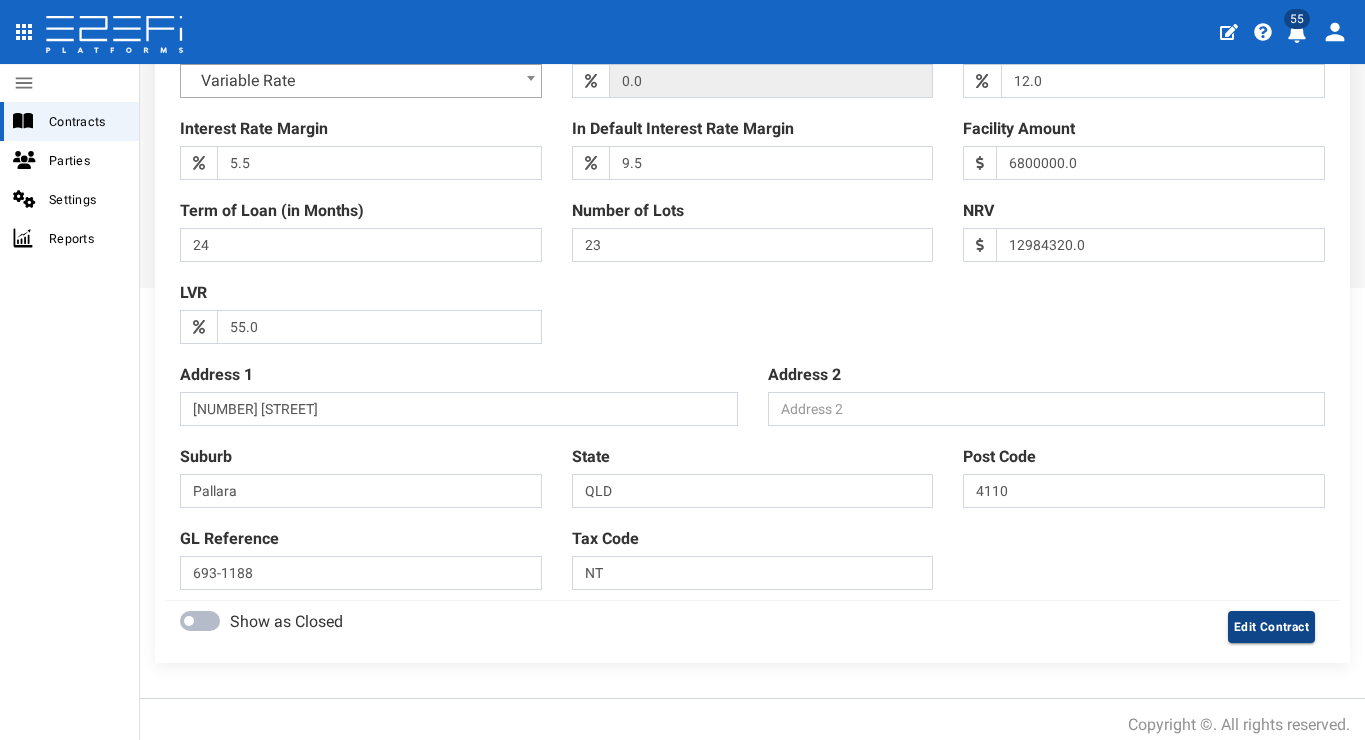 type on "PENF0004 - 85 Kraft Road, Pallara - 693-1188" 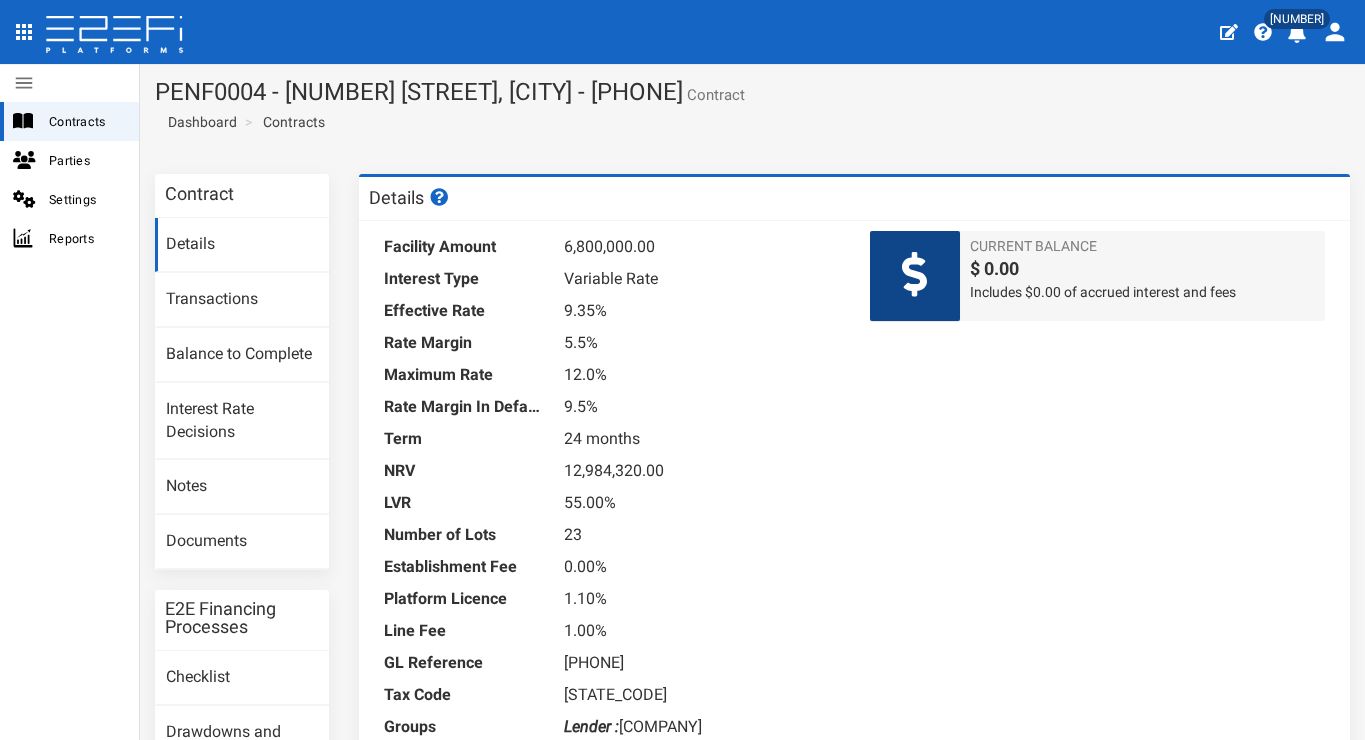 scroll, scrollTop: 0, scrollLeft: 0, axis: both 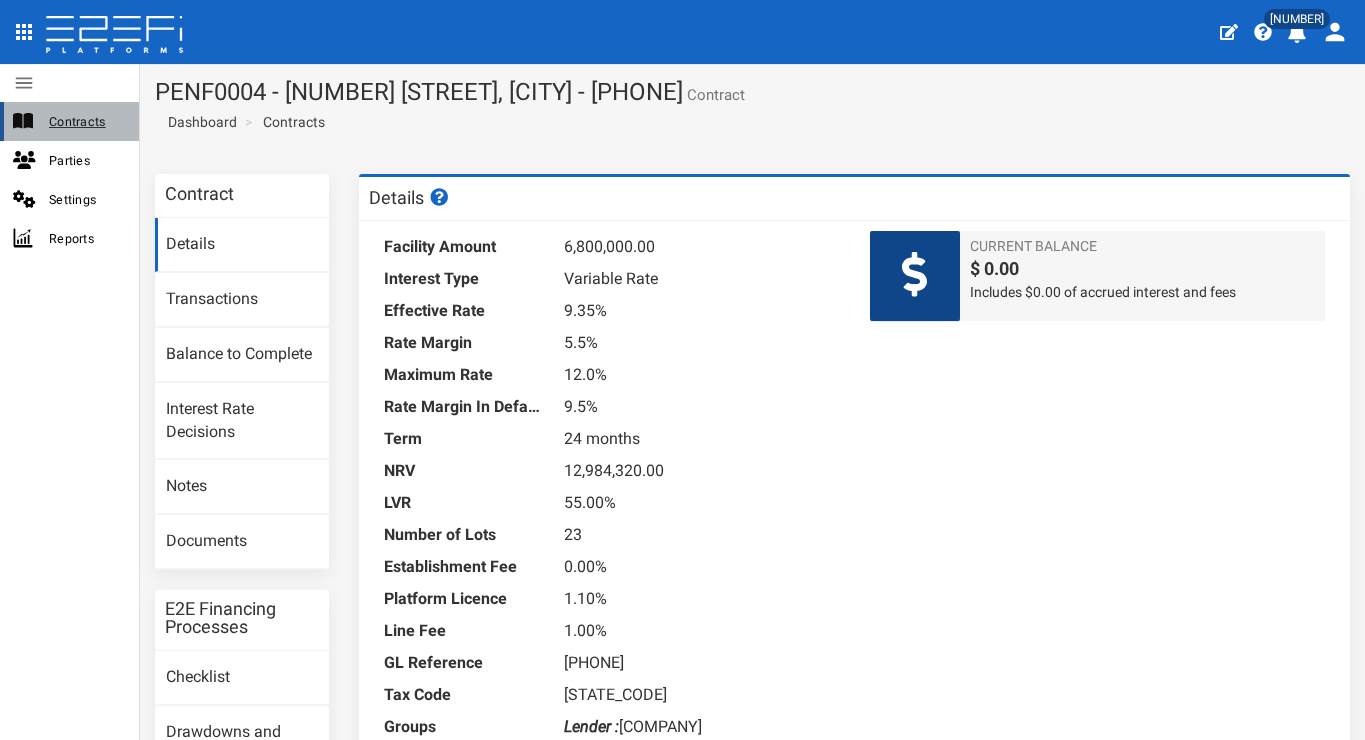 click on "Contracts" at bounding box center (69, 121) 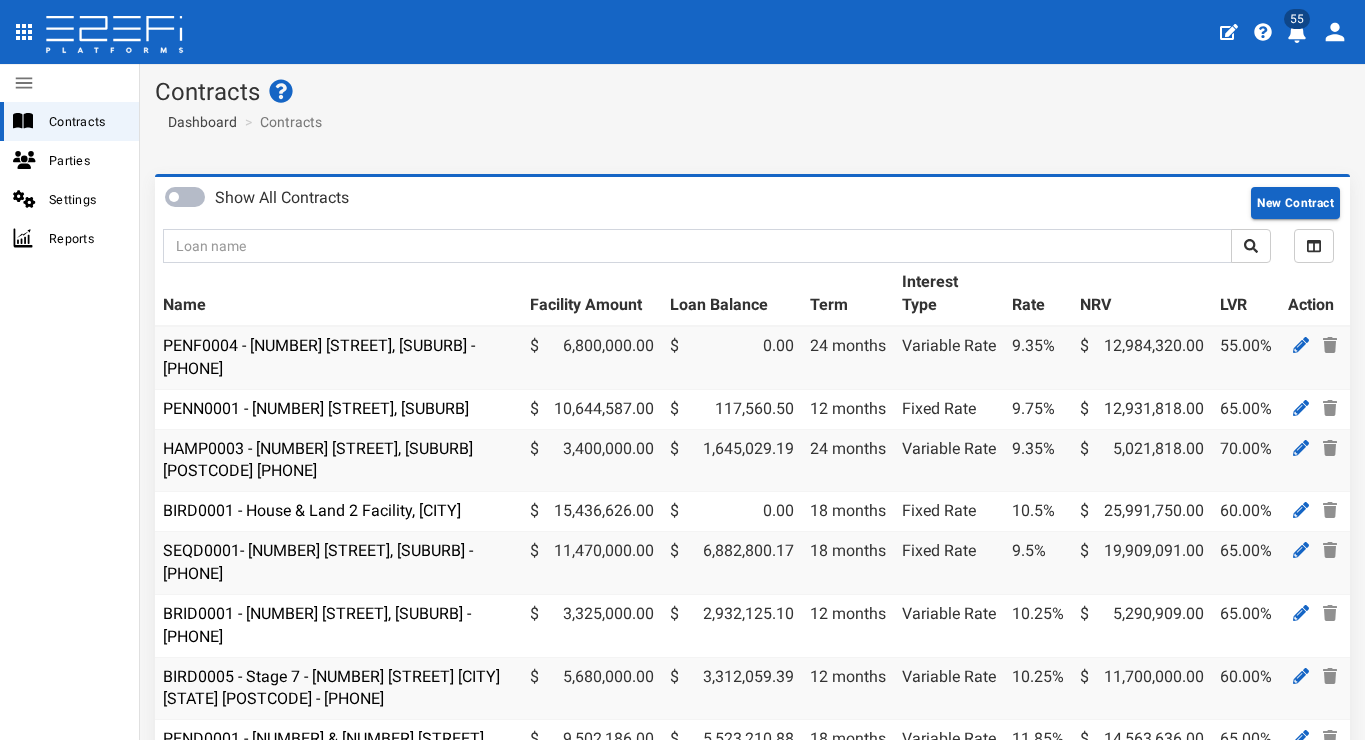 scroll, scrollTop: 0, scrollLeft: 0, axis: both 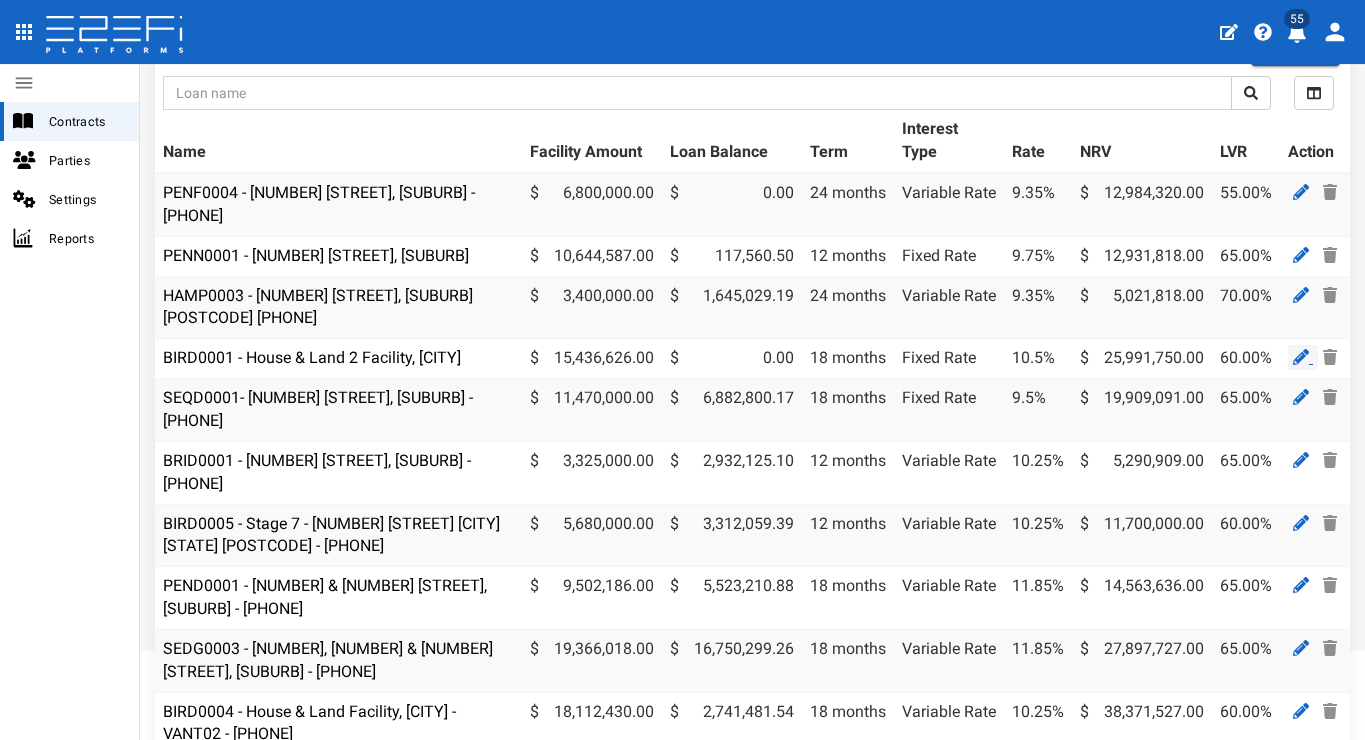 click at bounding box center (1301, 357) 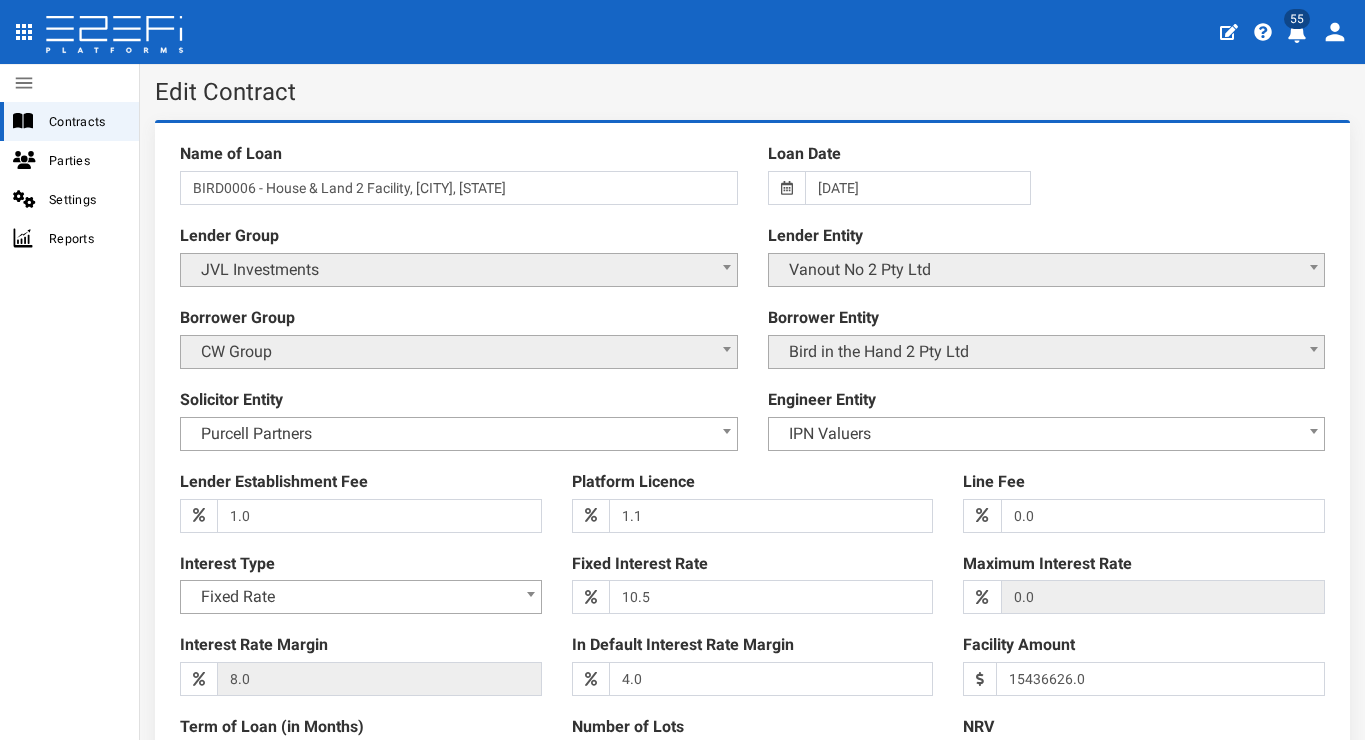 scroll, scrollTop: 0, scrollLeft: 0, axis: both 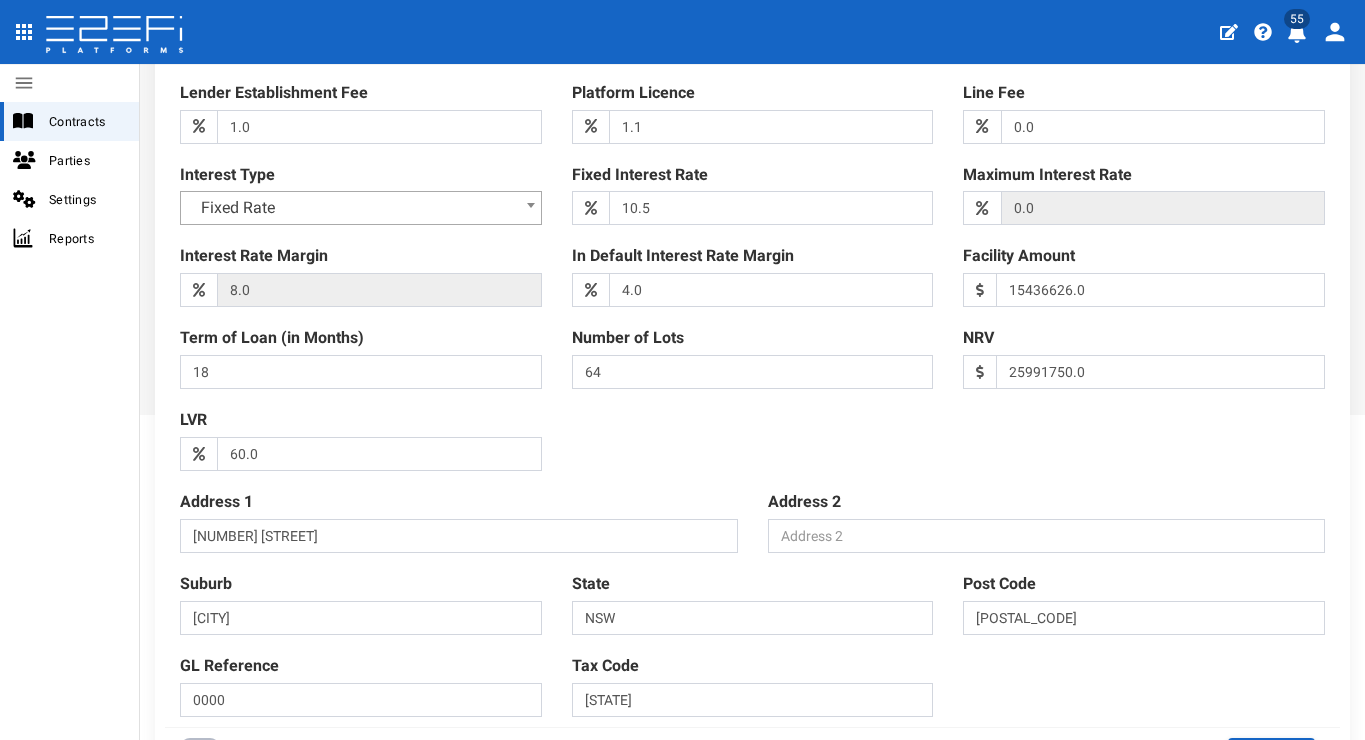 drag, startPoint x: 381, startPoint y: 668, endPoint x: 386, endPoint y: 679, distance: 12.083046 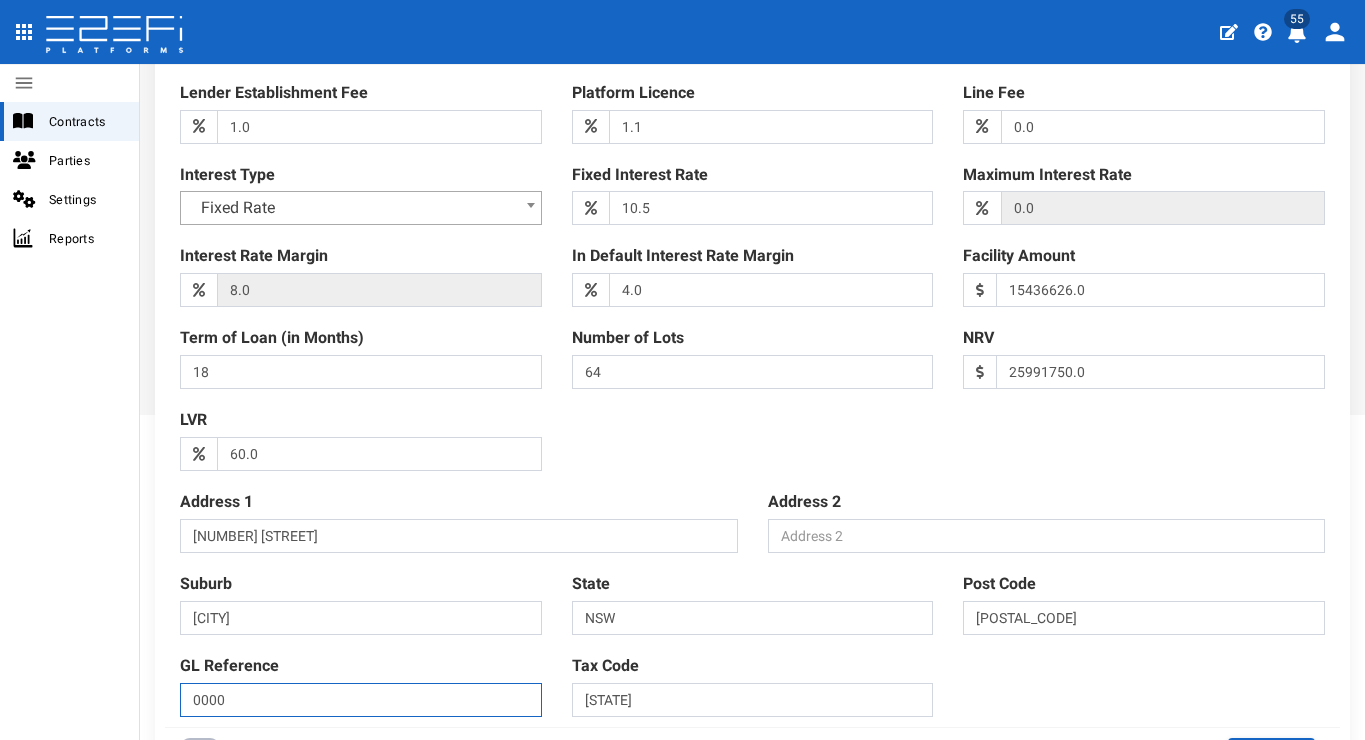 click on "0000" at bounding box center [361, 700] 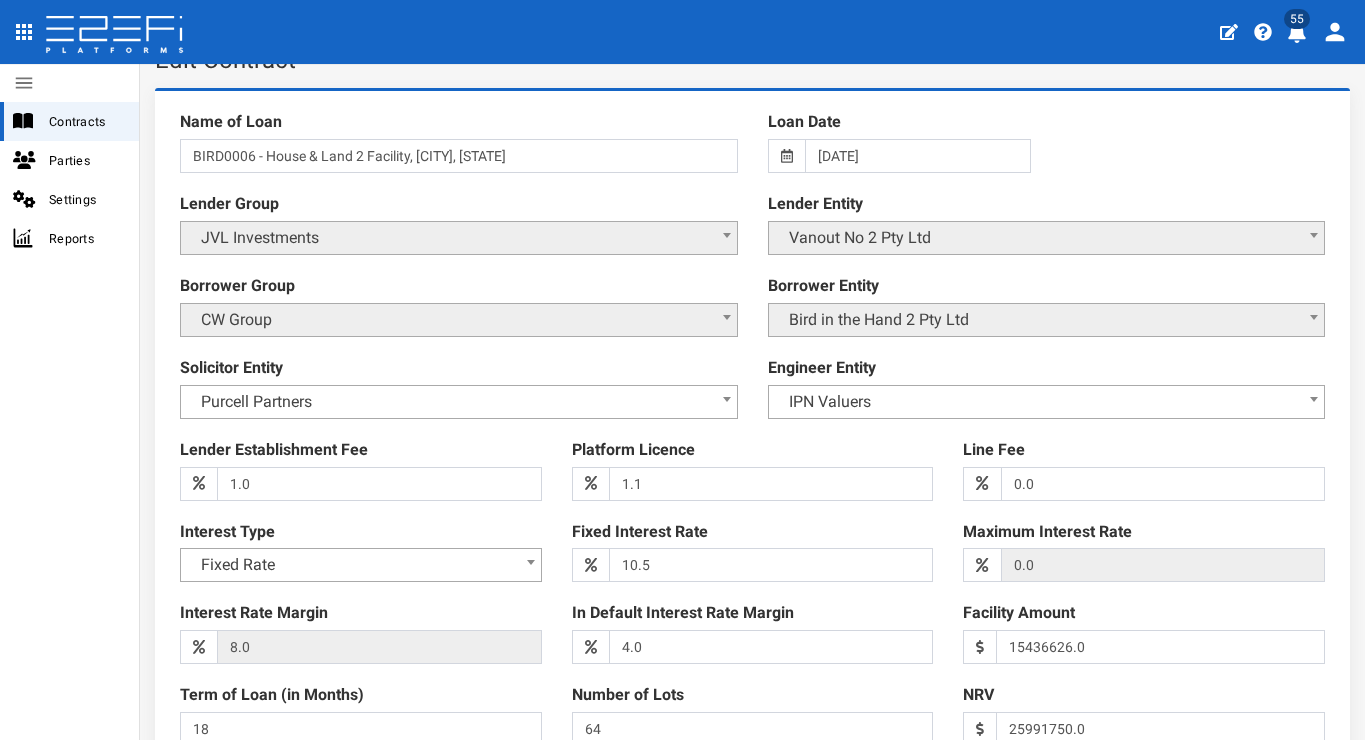 scroll, scrollTop: 0, scrollLeft: 0, axis: both 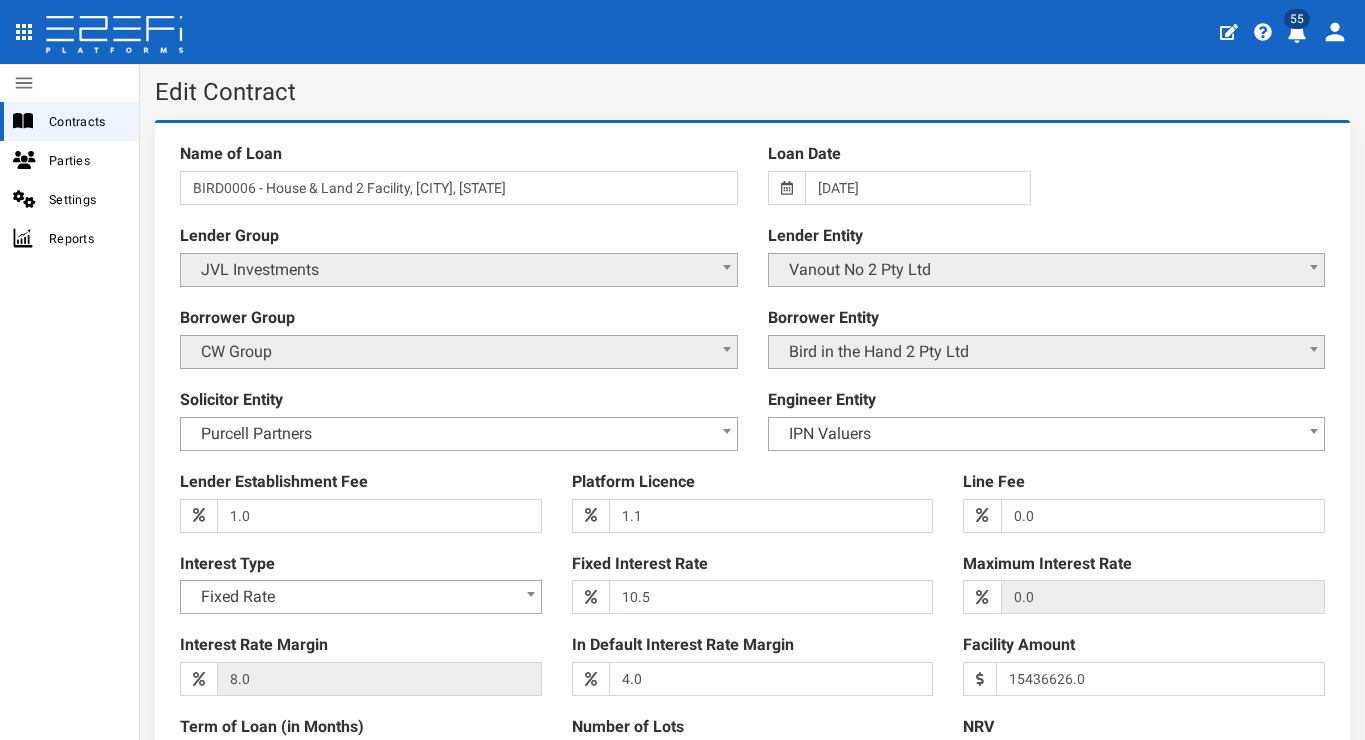 type on "693-1193" 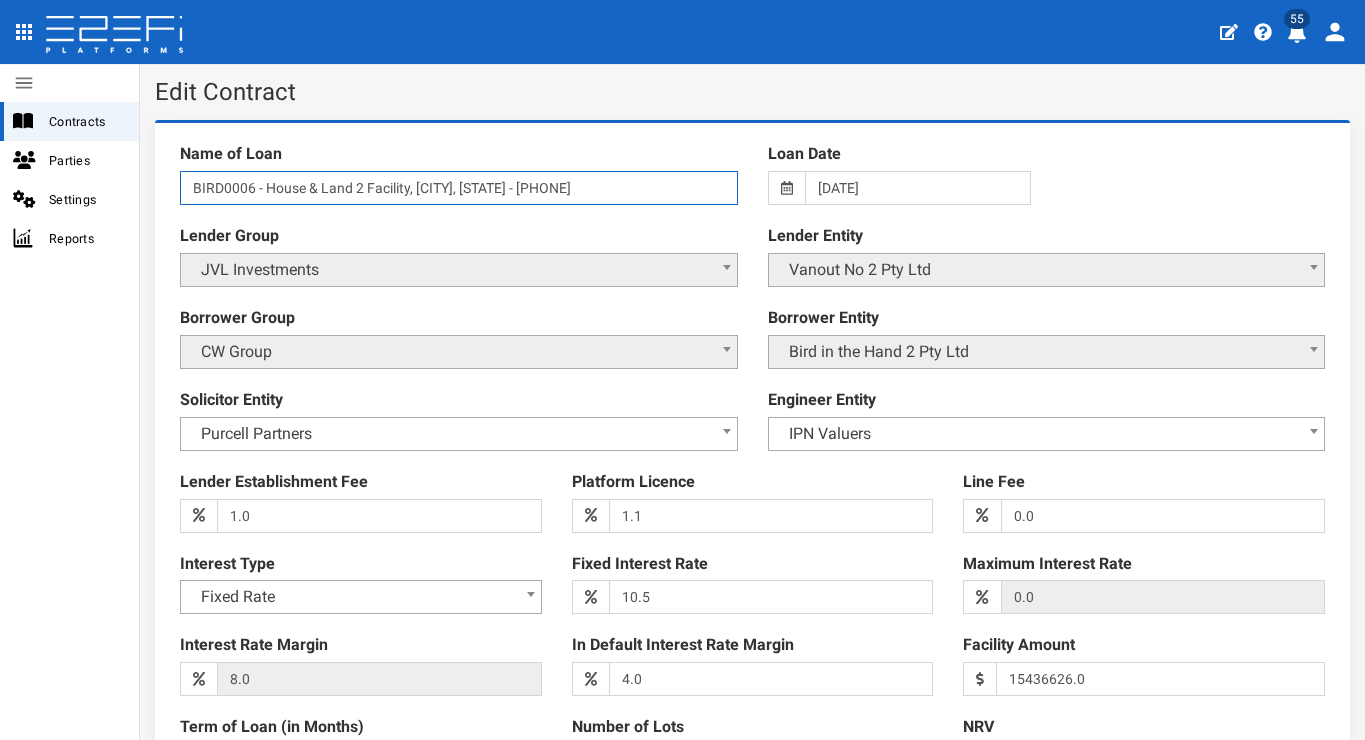 type on "BIRD0006 - House & Land 2 Facility, Port Macquarie - 693-1193" 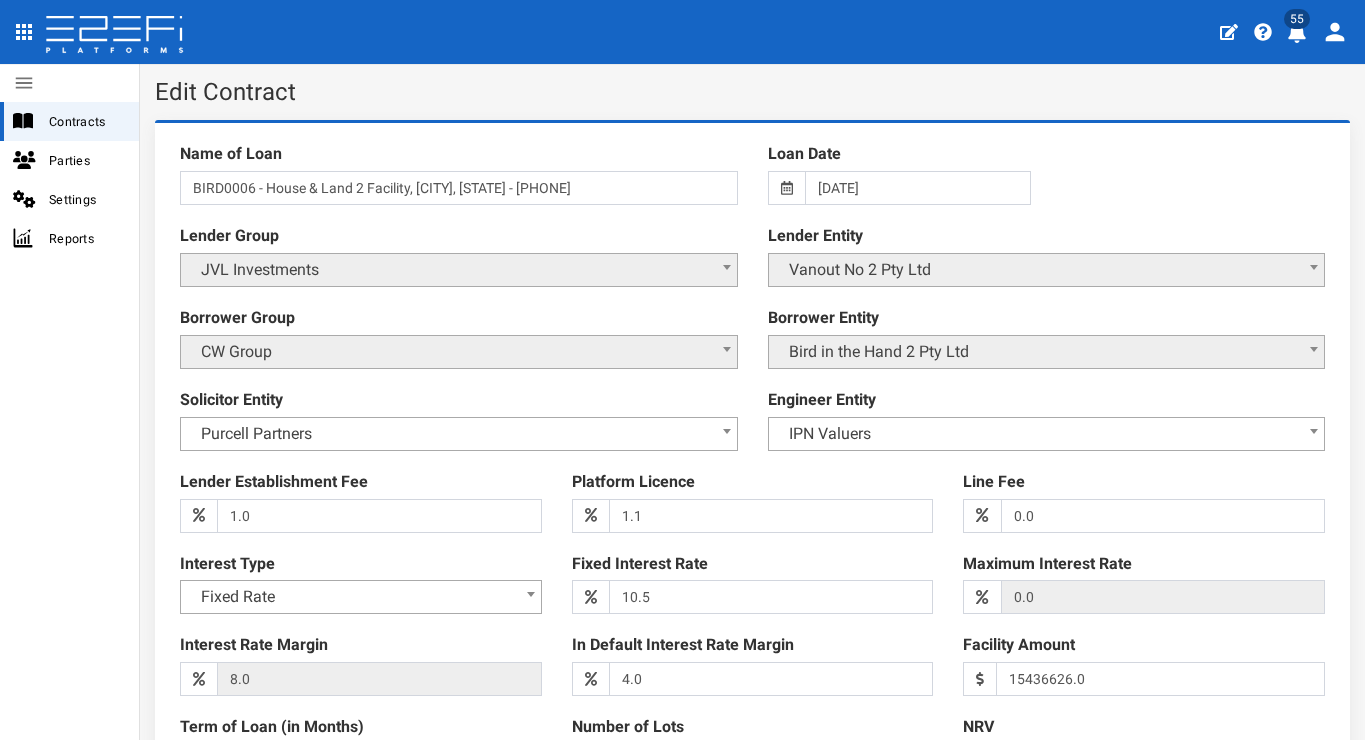click at bounding box center [752, 501] 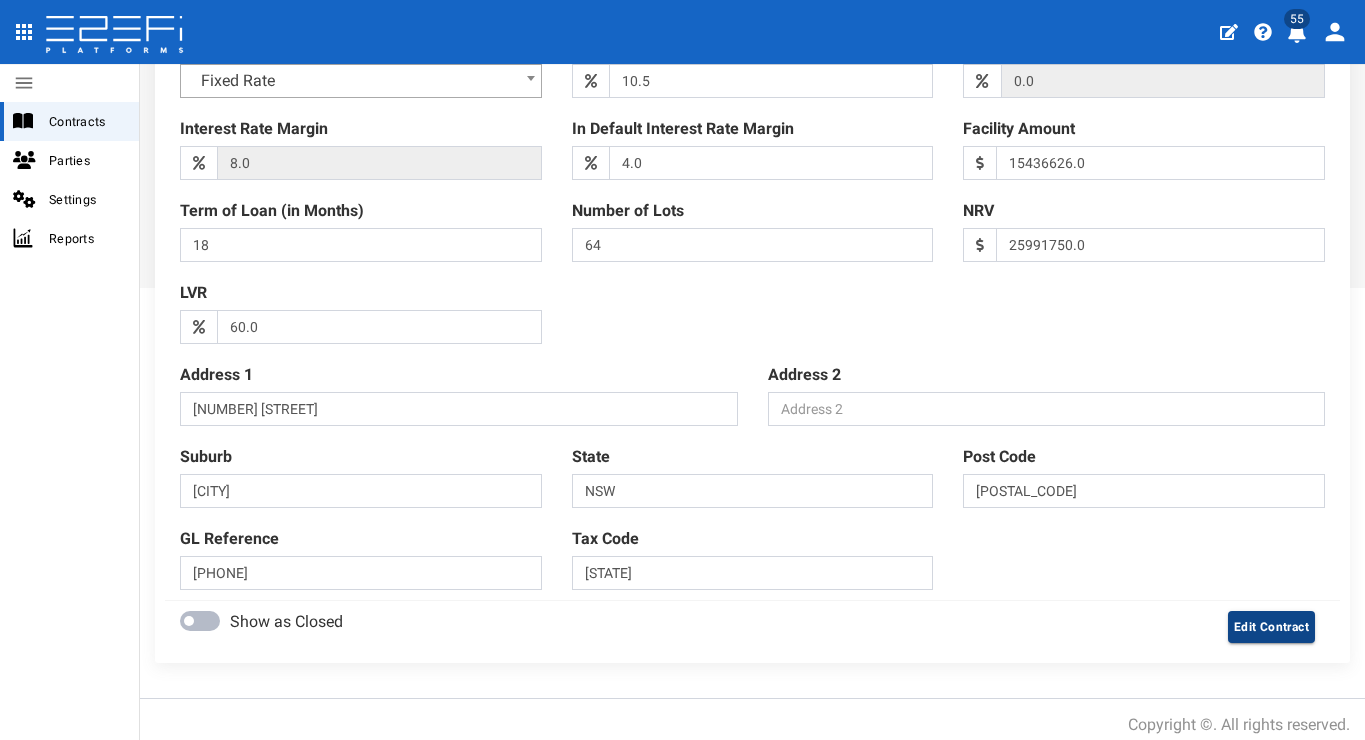click on "Edit Contract" at bounding box center [1271, 627] 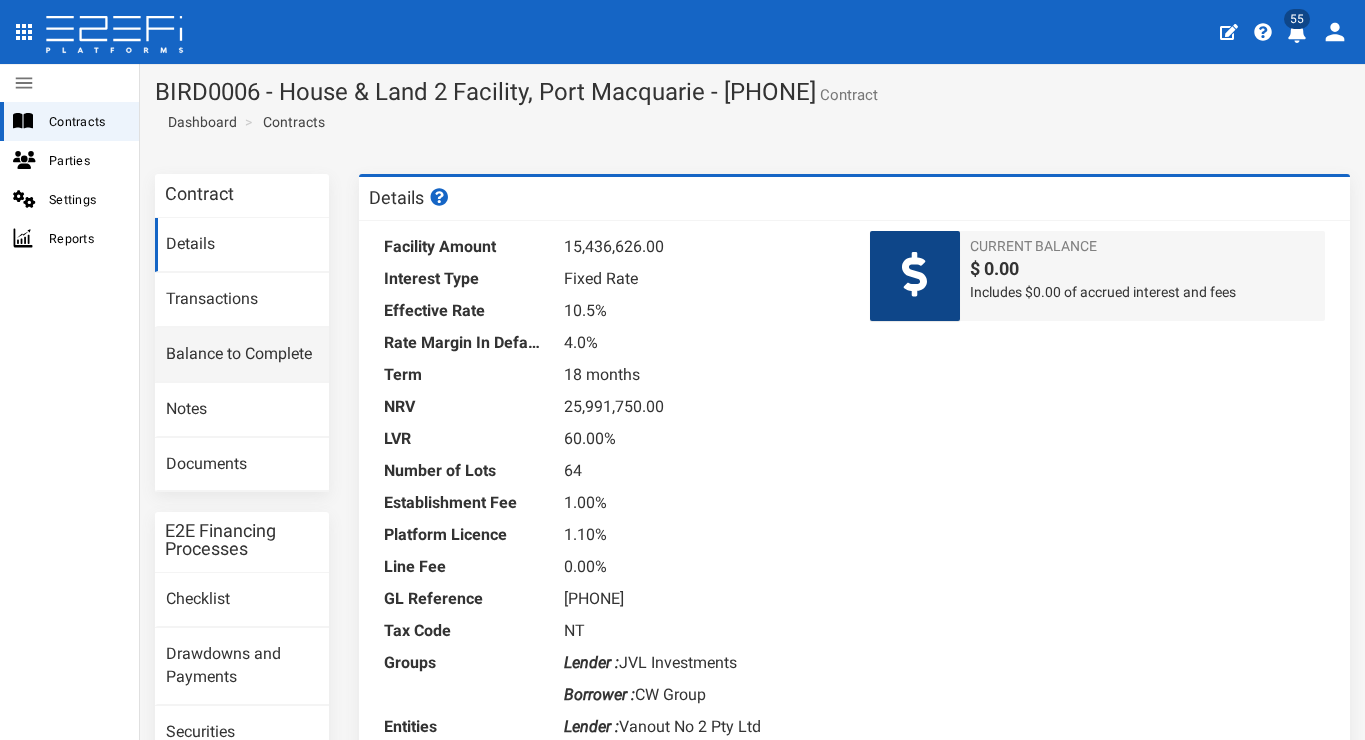 scroll, scrollTop: 0, scrollLeft: 0, axis: both 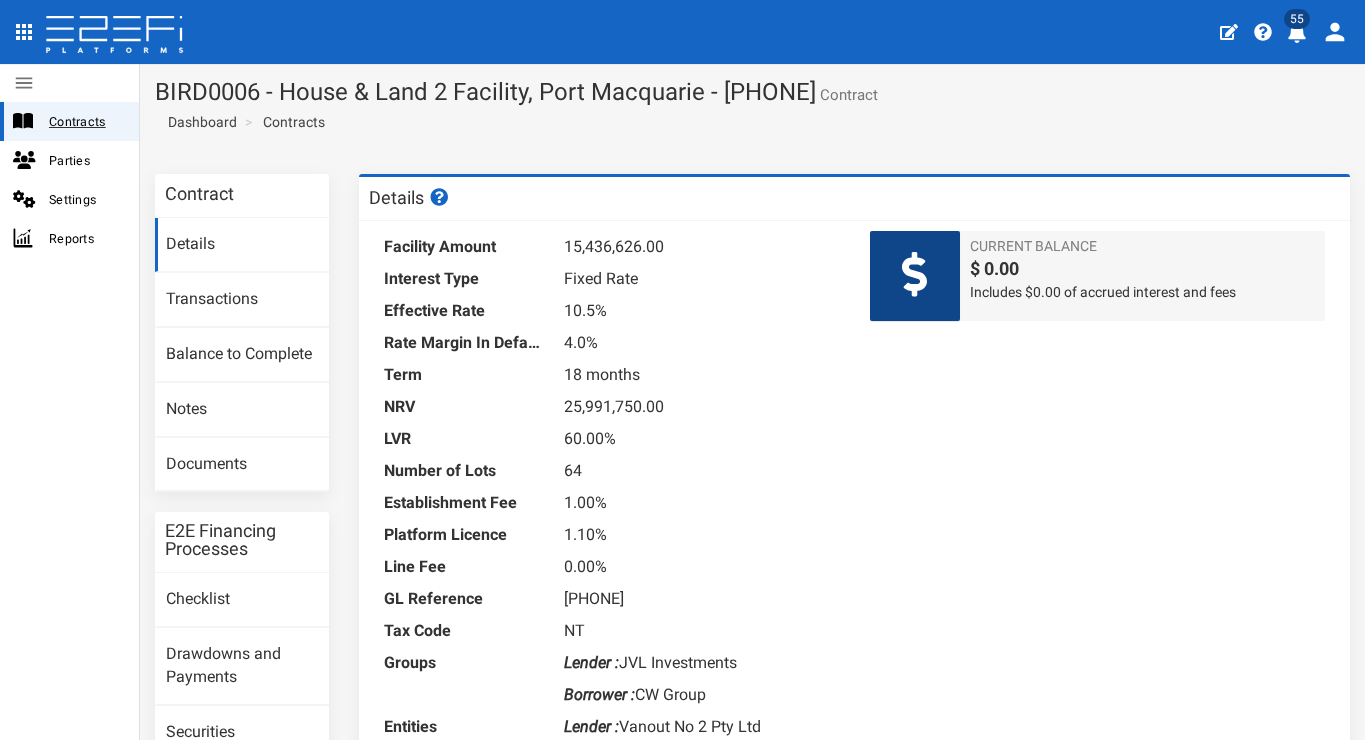 click on "Contracts" at bounding box center (86, 121) 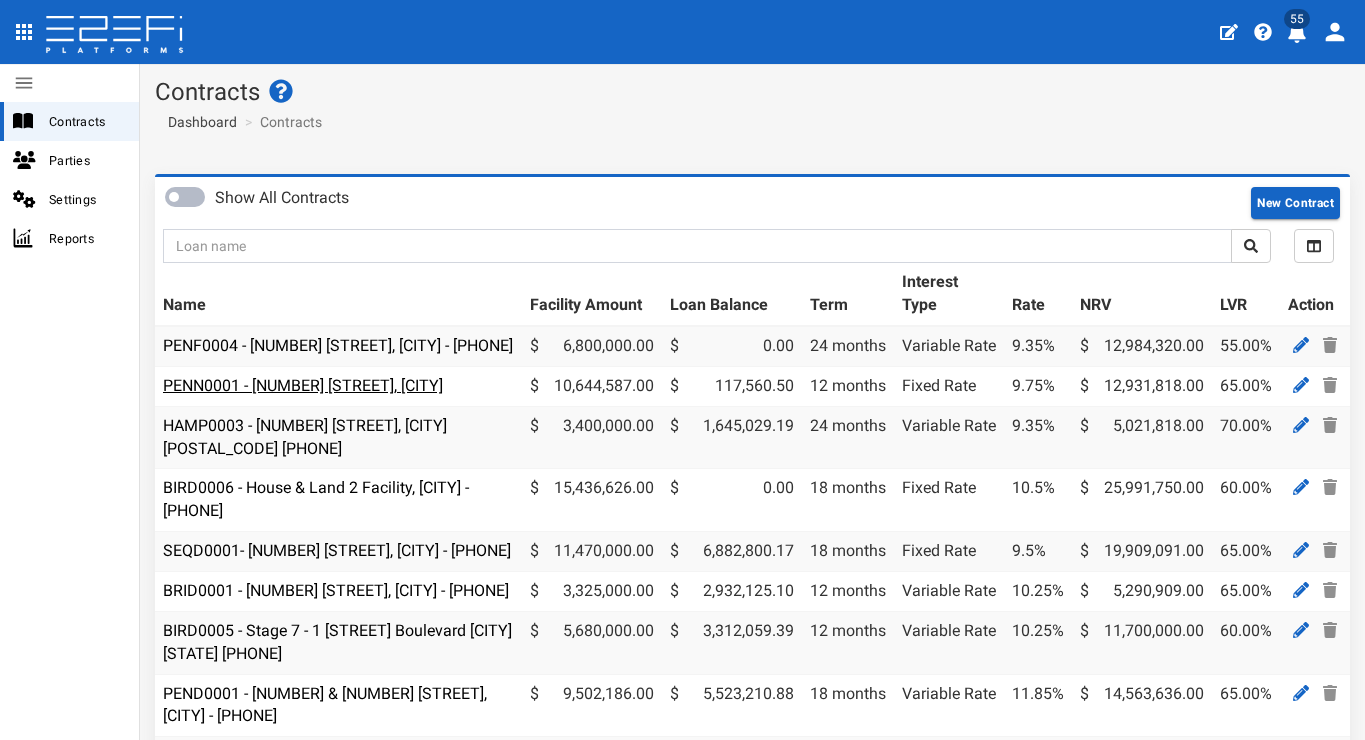 scroll, scrollTop: 0, scrollLeft: 0, axis: both 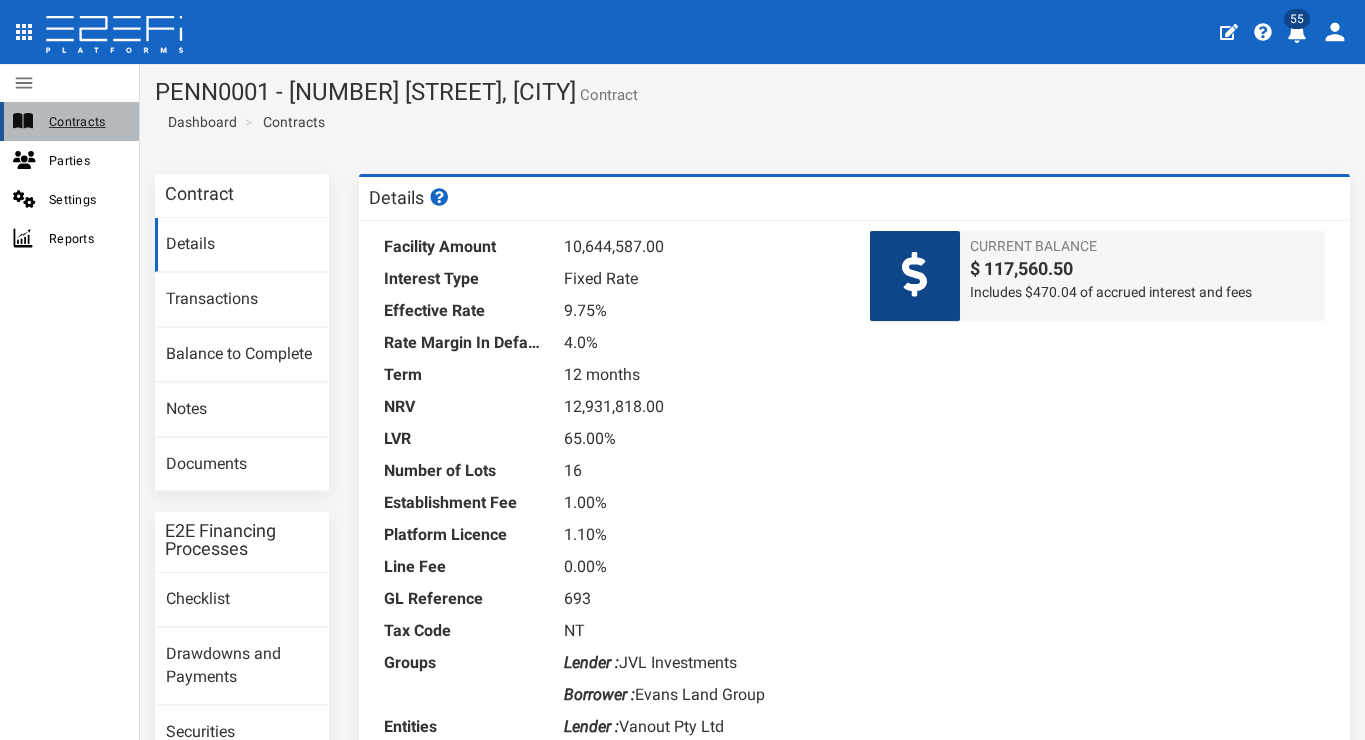 click on "Contracts" at bounding box center [86, 121] 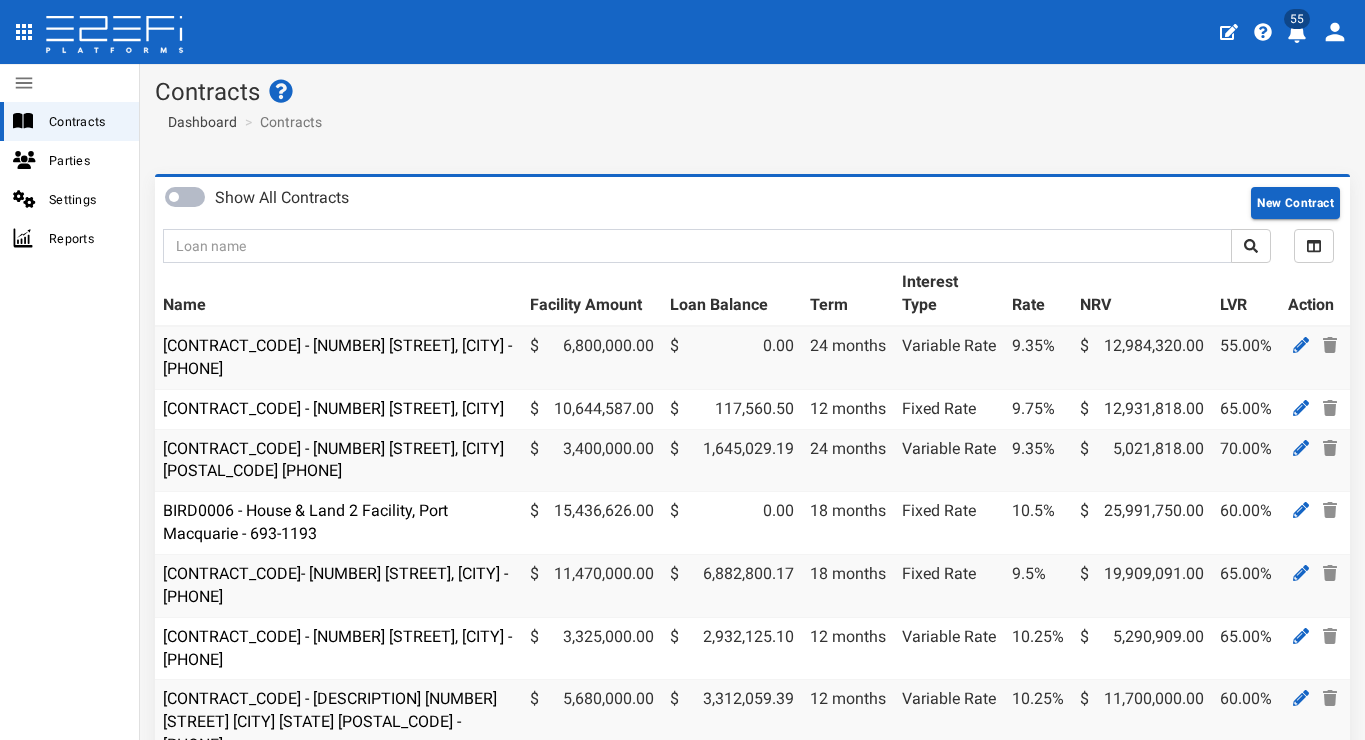scroll, scrollTop: 0, scrollLeft: 0, axis: both 